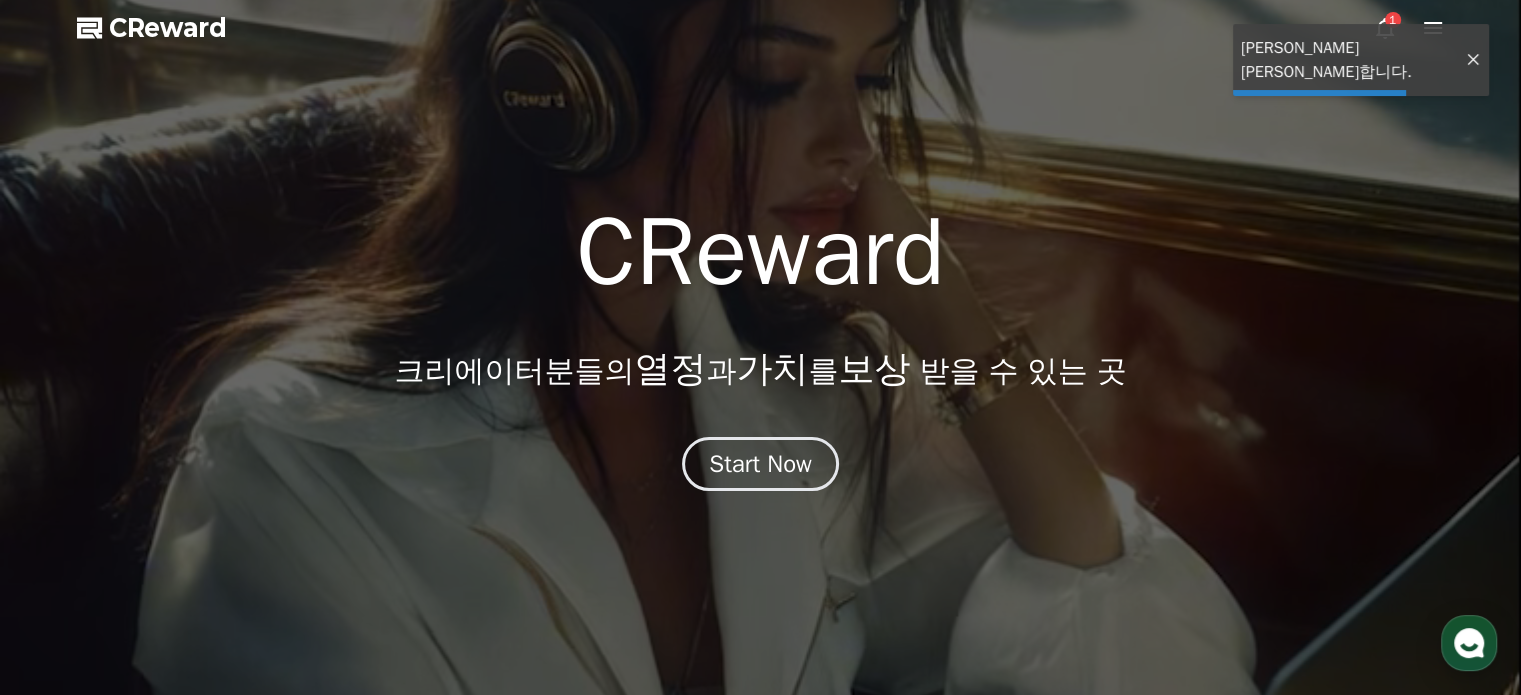 scroll, scrollTop: 0, scrollLeft: 0, axis: both 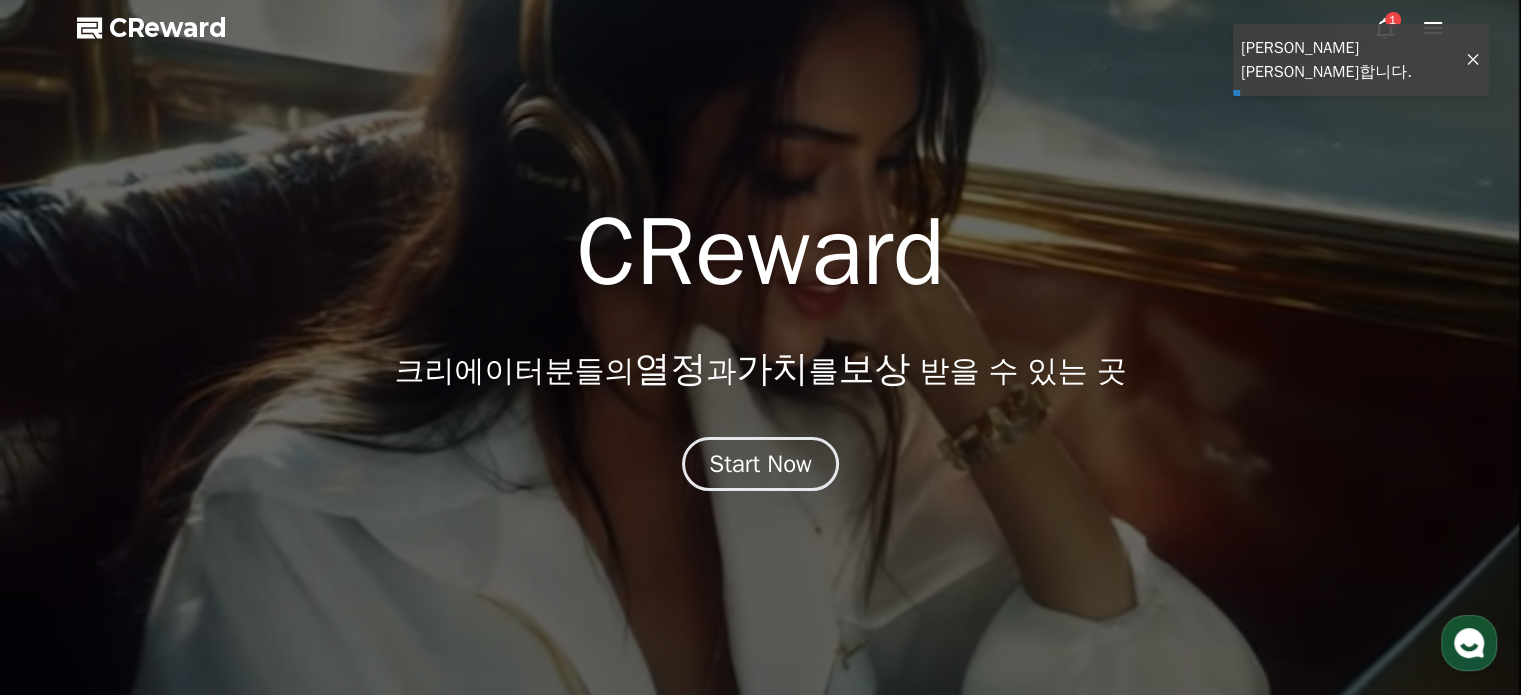 click on "1" at bounding box center [1393, 20] 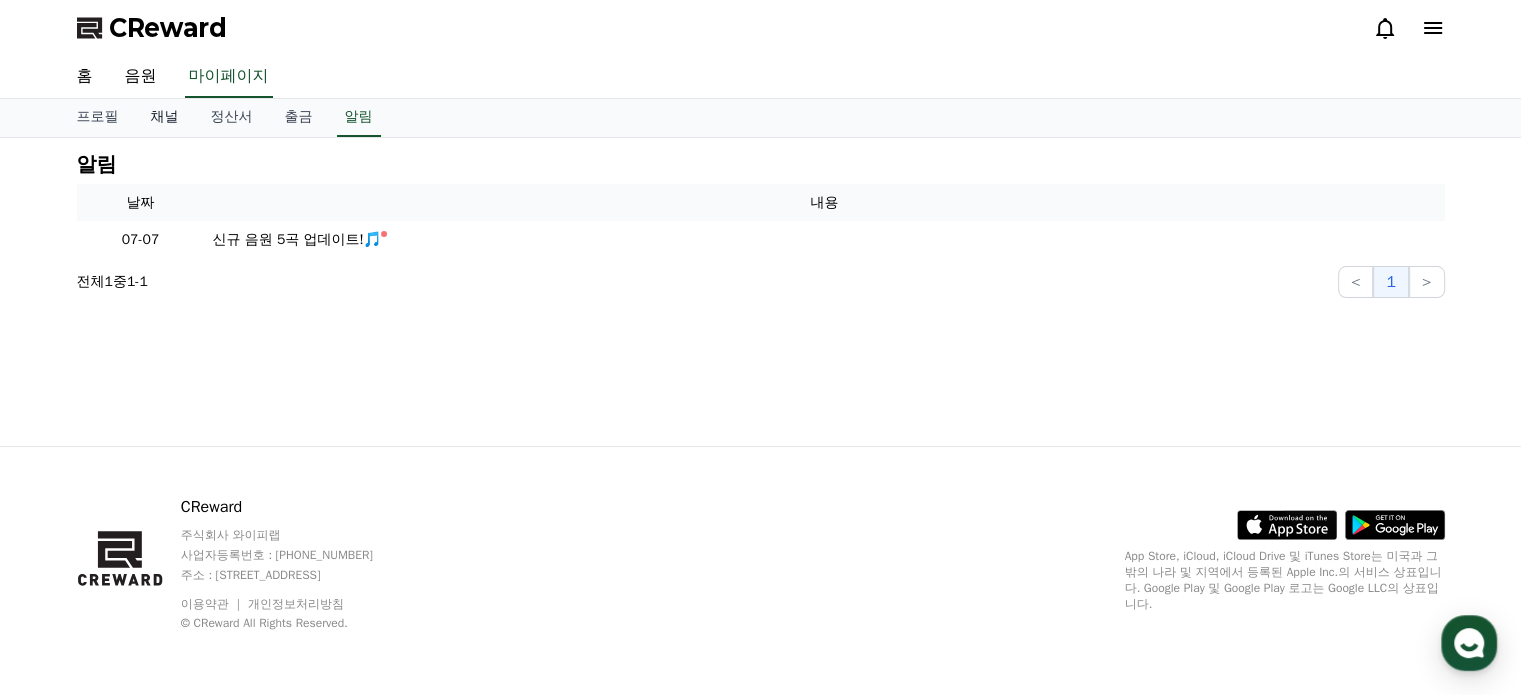 click on "채널" at bounding box center (165, 118) 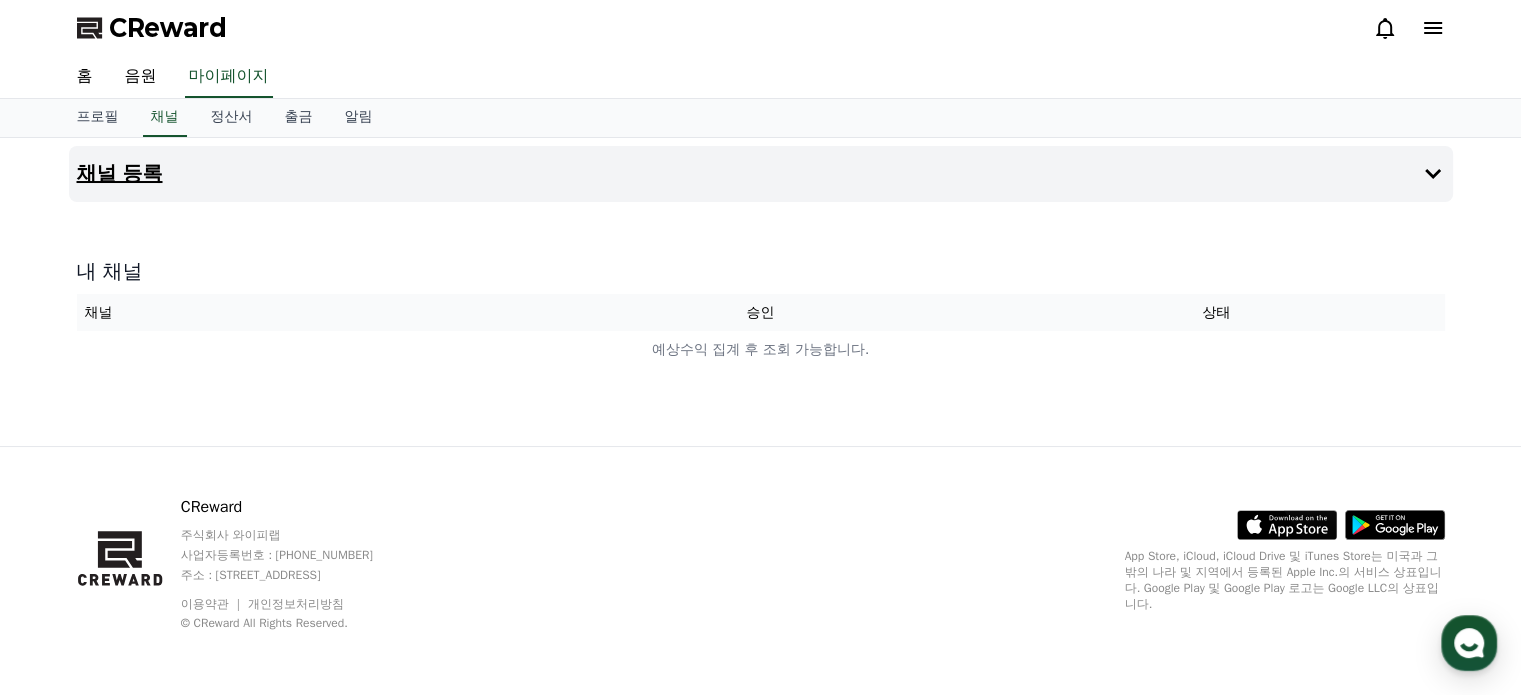 click on "채널 등록" at bounding box center (120, 174) 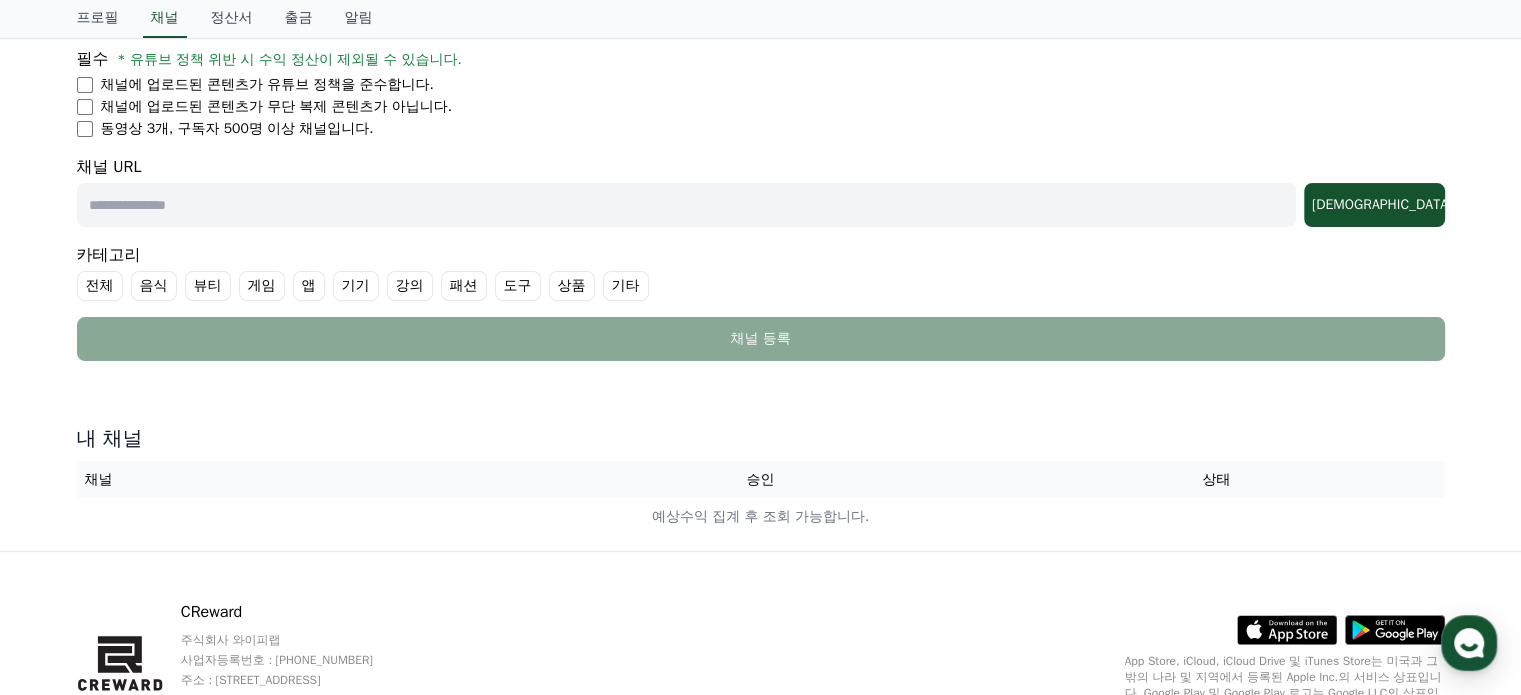 scroll, scrollTop: 456, scrollLeft: 0, axis: vertical 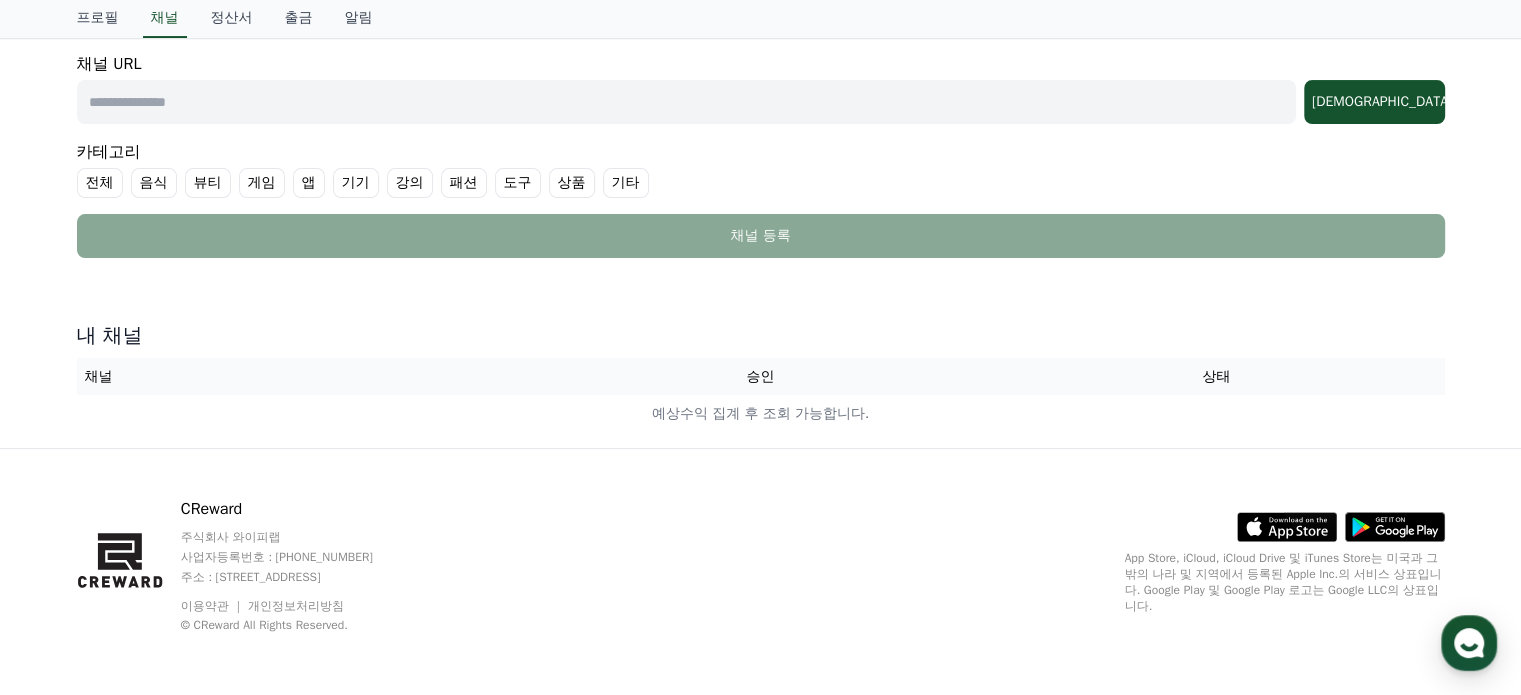 click on "승인" at bounding box center (760, 376) 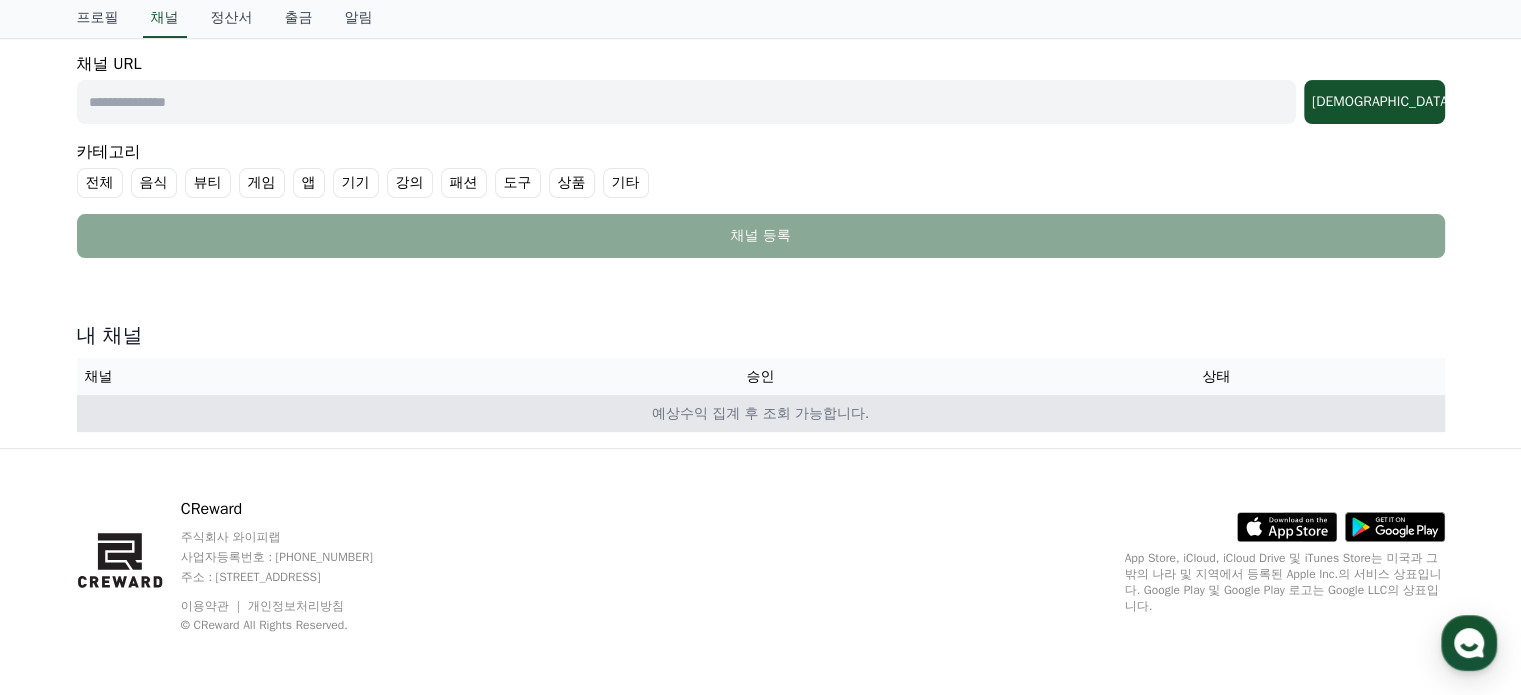 click on "예상수익 집계 후 조회 가능합니다." at bounding box center [761, 413] 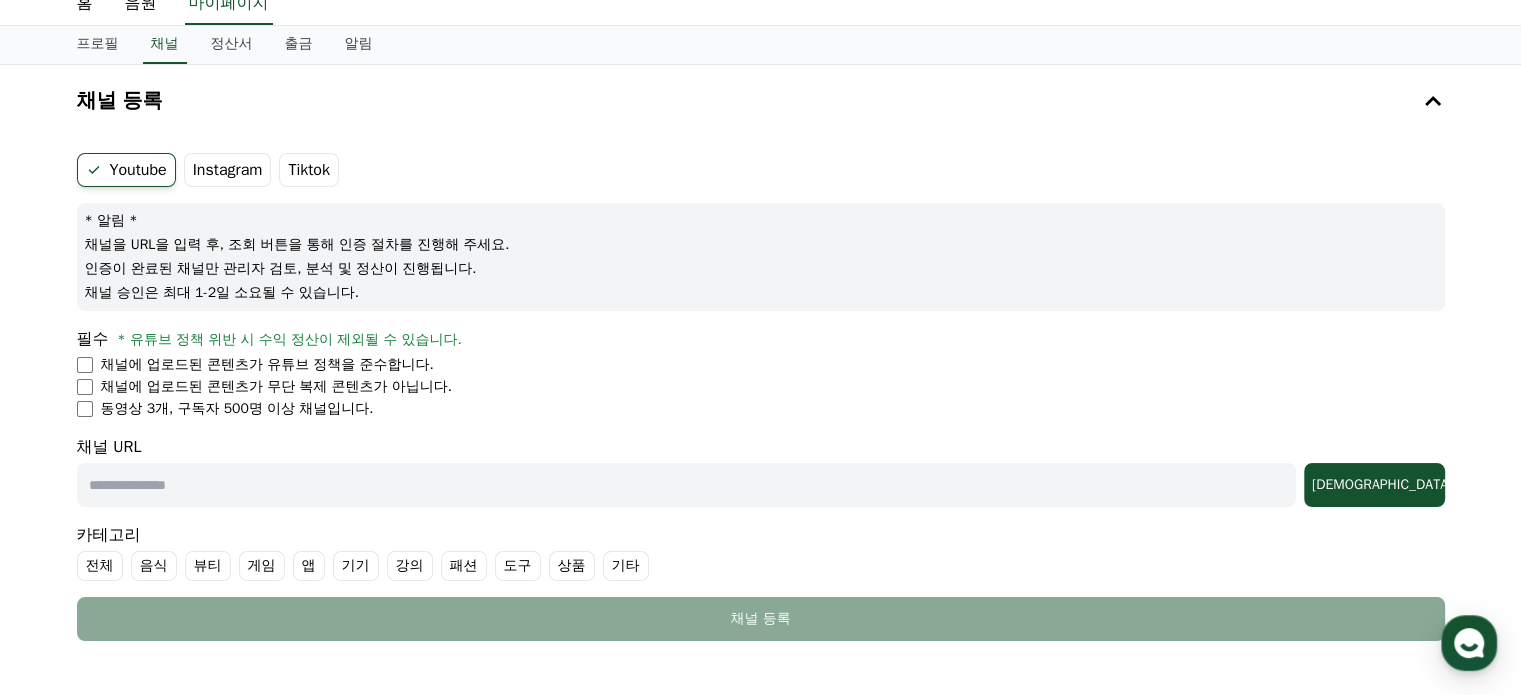 scroll, scrollTop: 0, scrollLeft: 0, axis: both 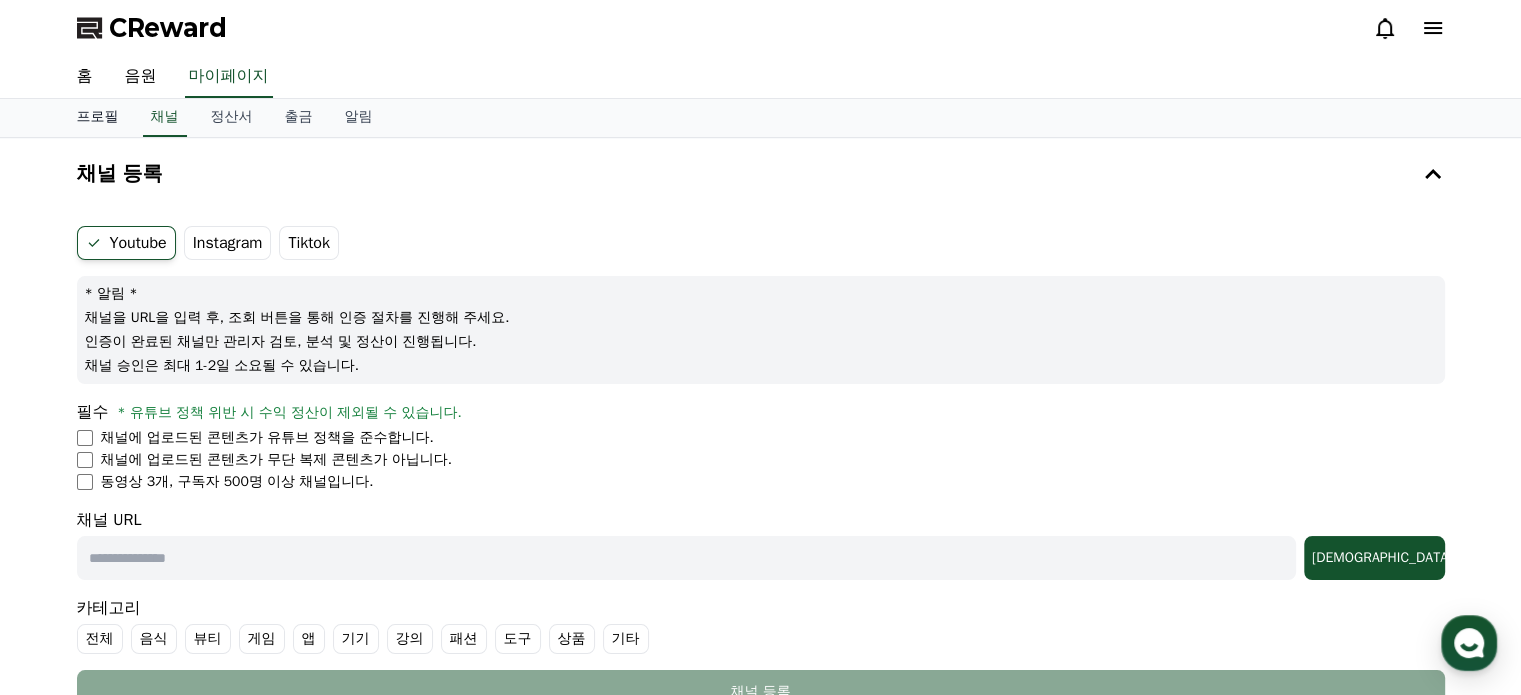 click on "프로필" at bounding box center [98, 118] 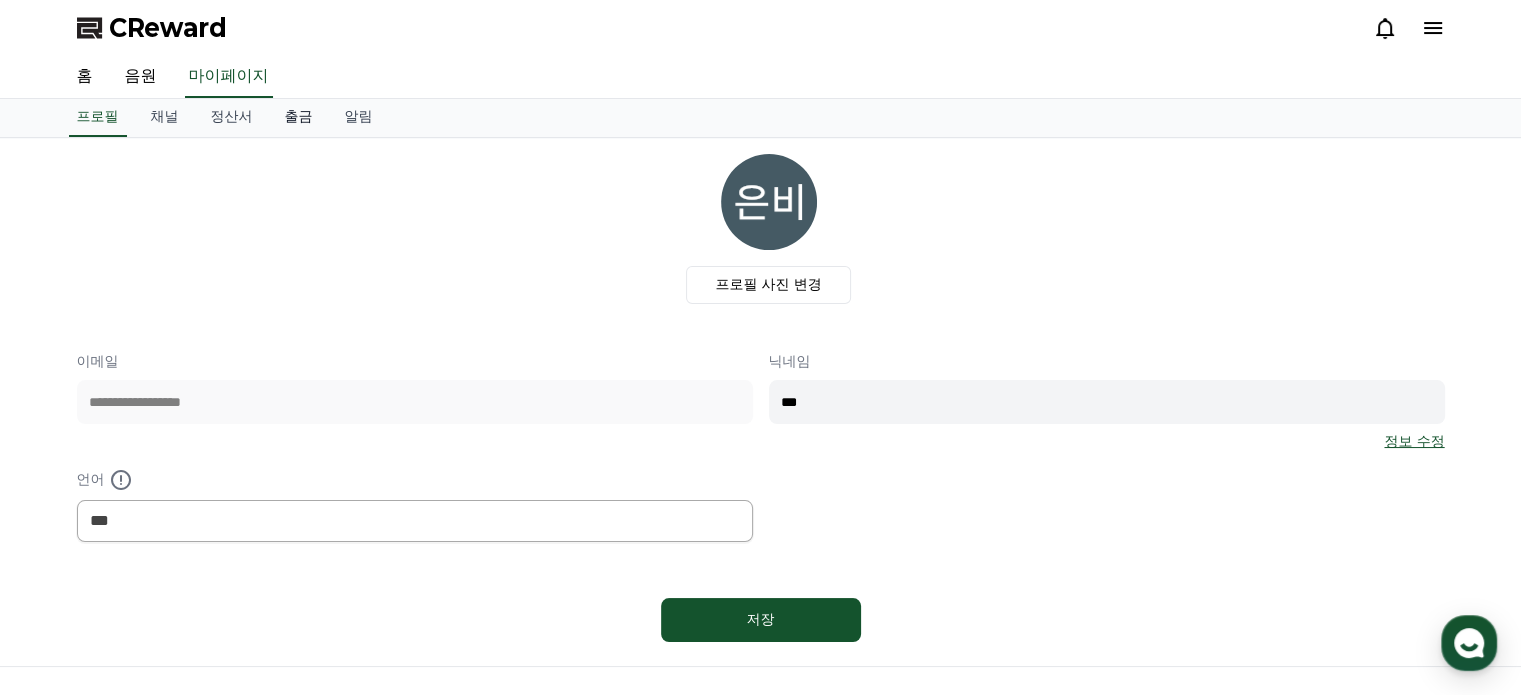 click on "출금" at bounding box center [299, 118] 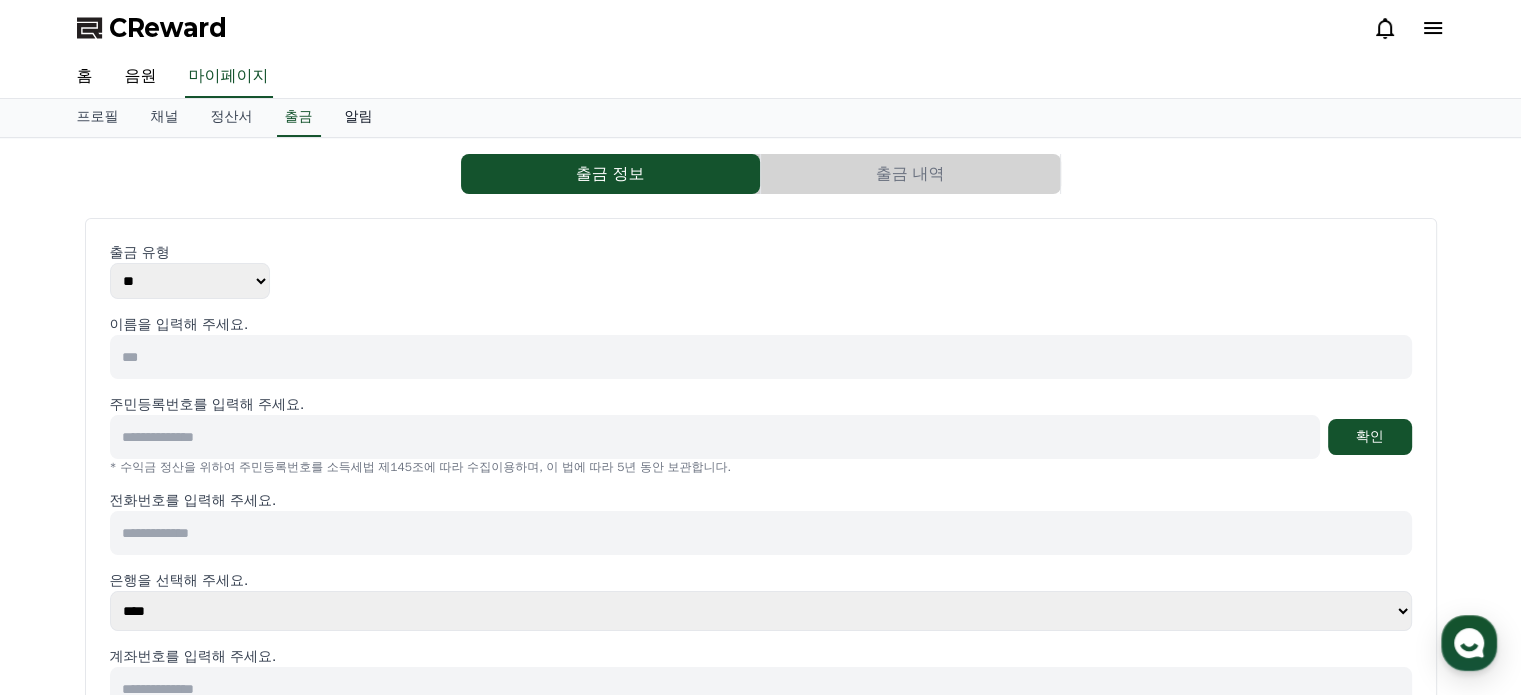 click on "알림" at bounding box center [359, 118] 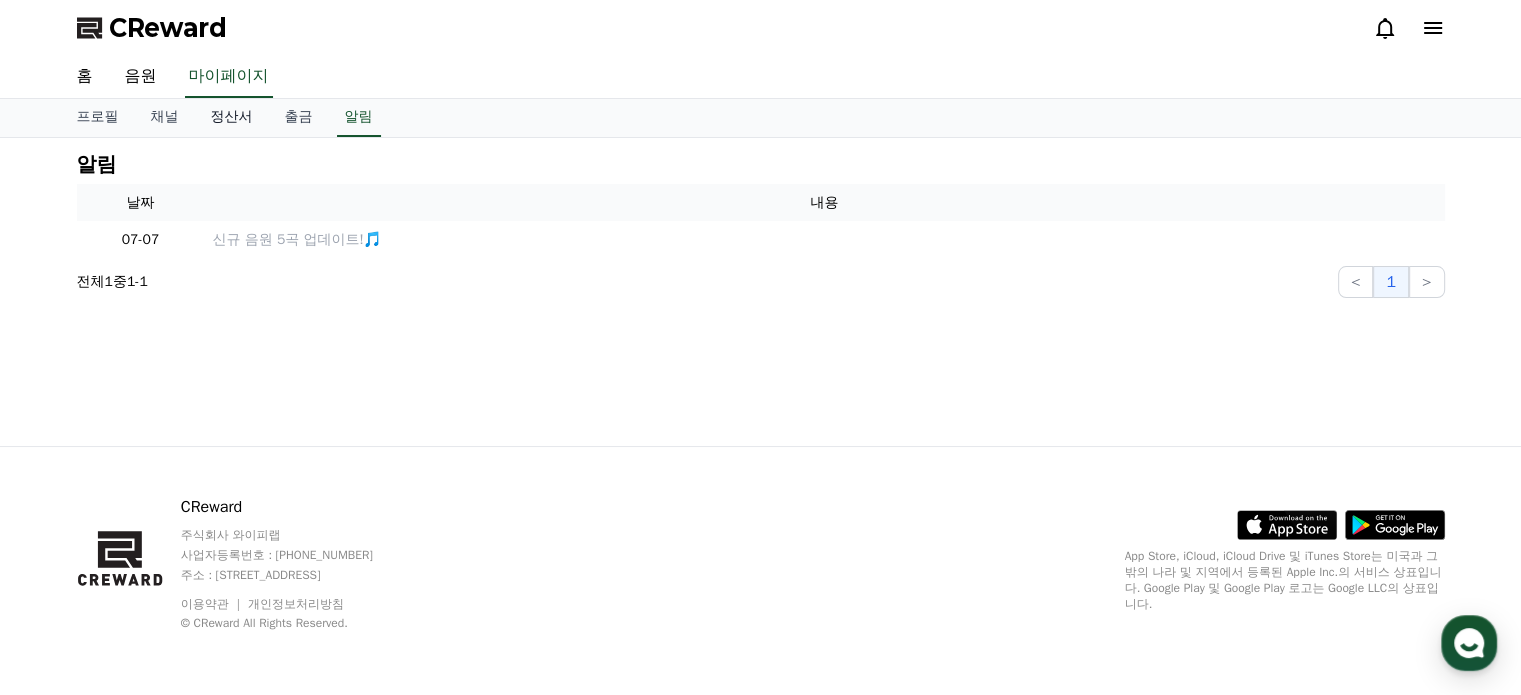click on "정산서" at bounding box center (232, 118) 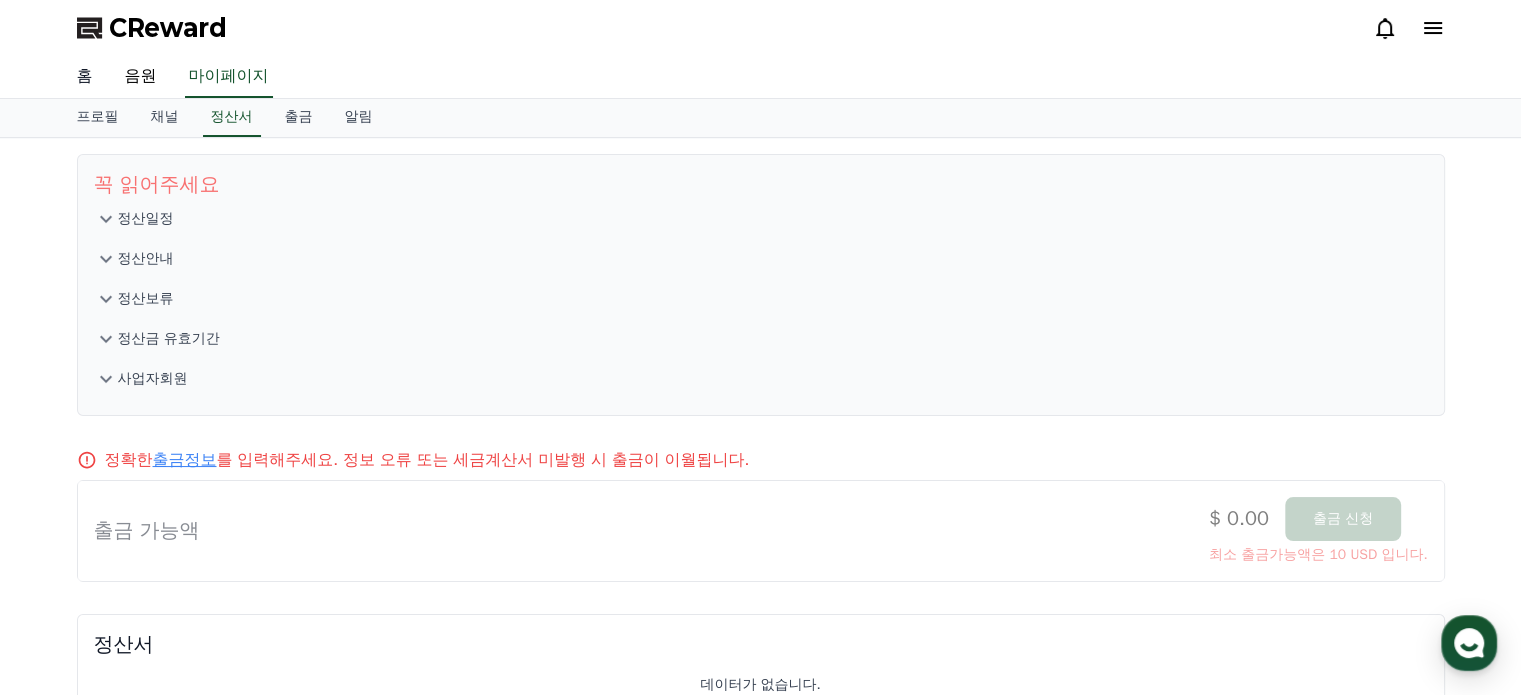 click on "홈" at bounding box center (85, 77) 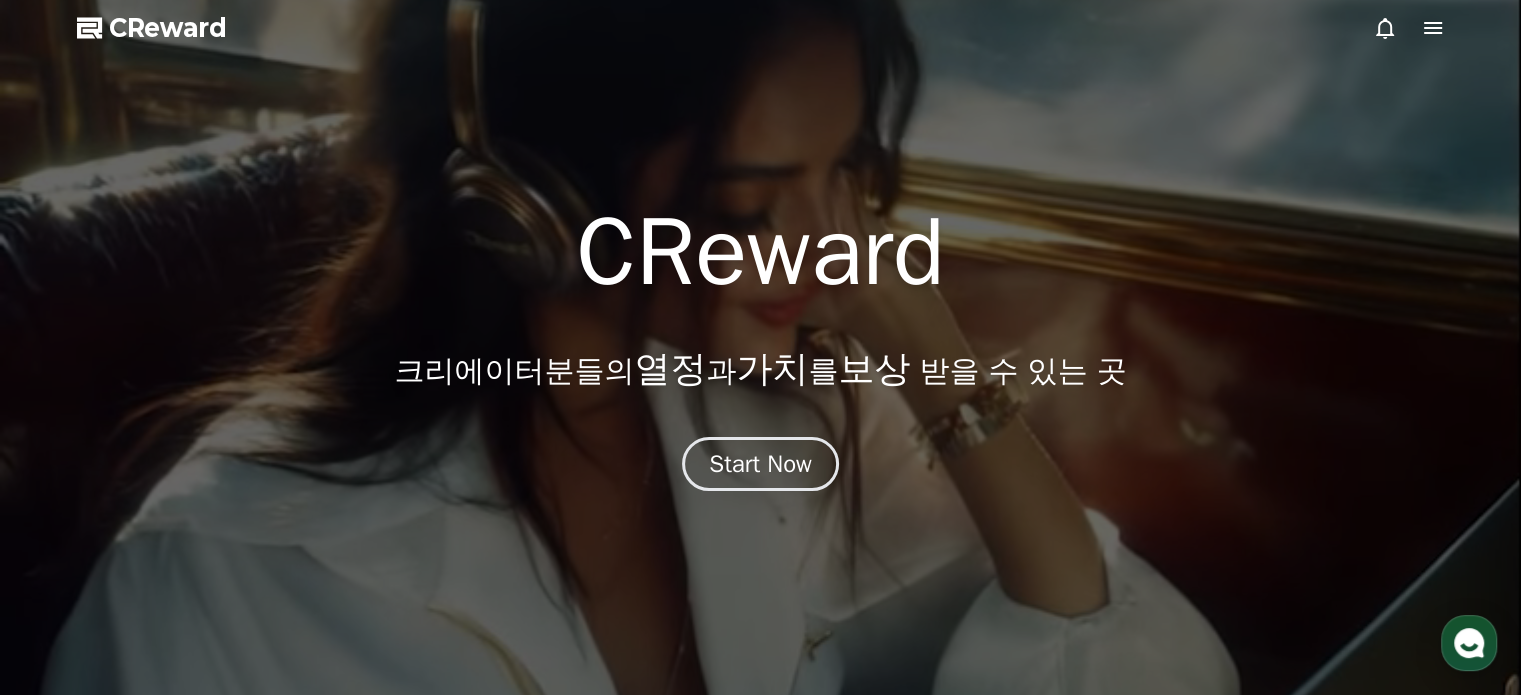 click 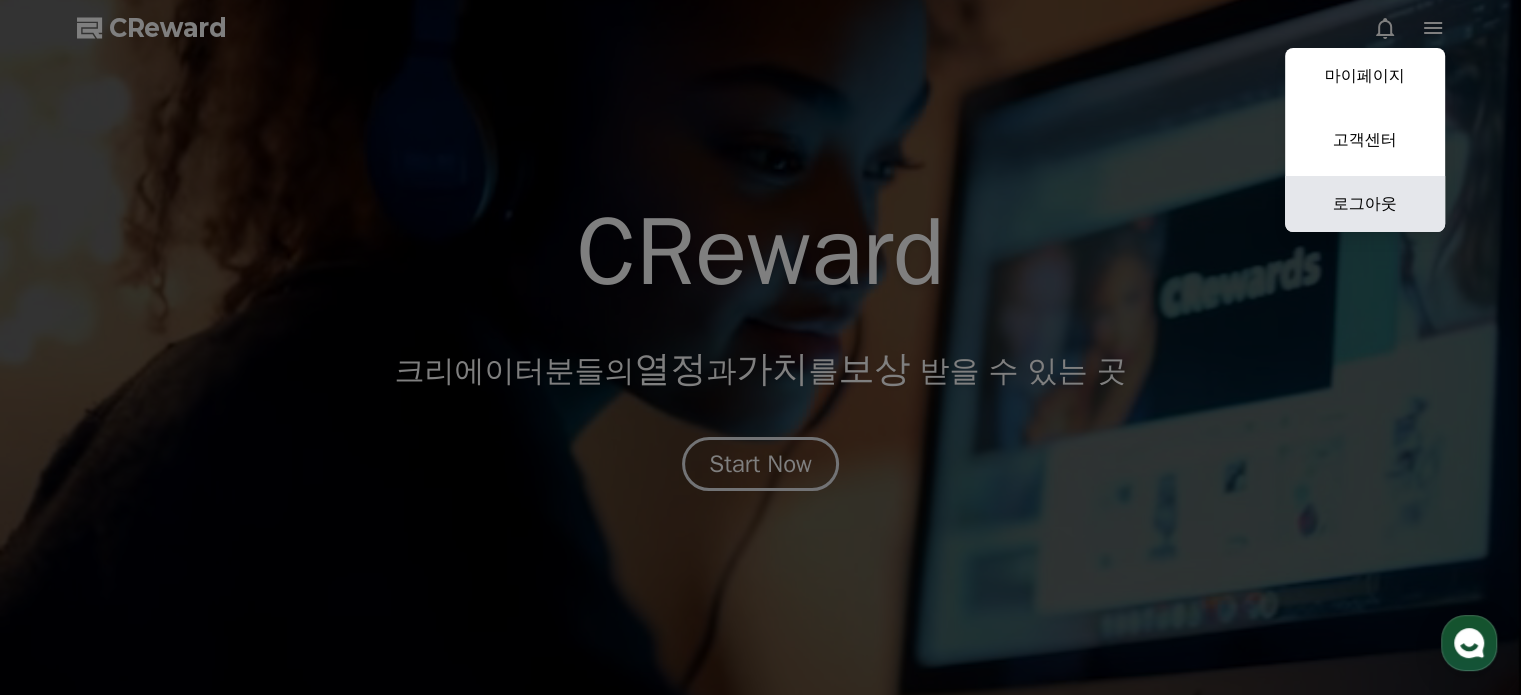 click on "로그아웃" at bounding box center (1365, 204) 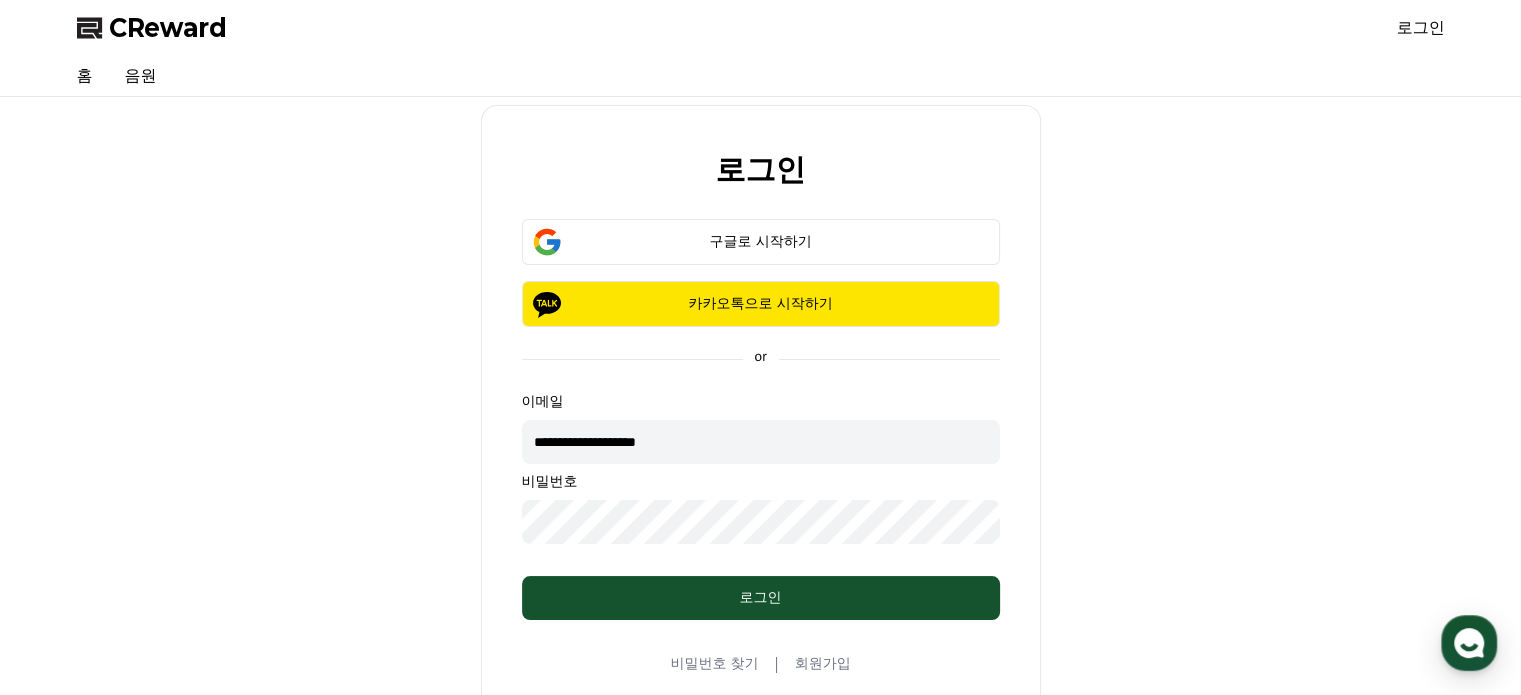 drag, startPoint x: 728, startPoint y: 442, endPoint x: 750, endPoint y: 254, distance: 189.28285 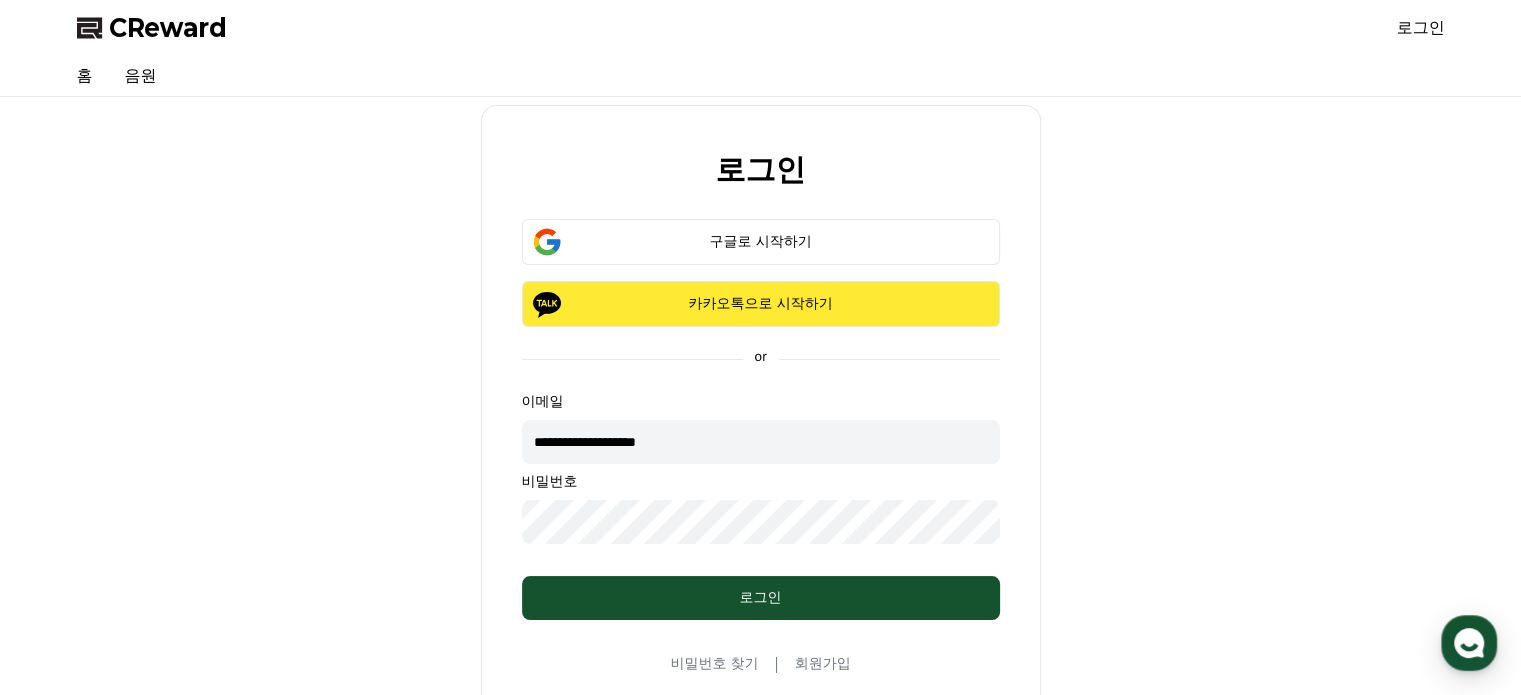 click on "카카오톡으로 시작하기" 